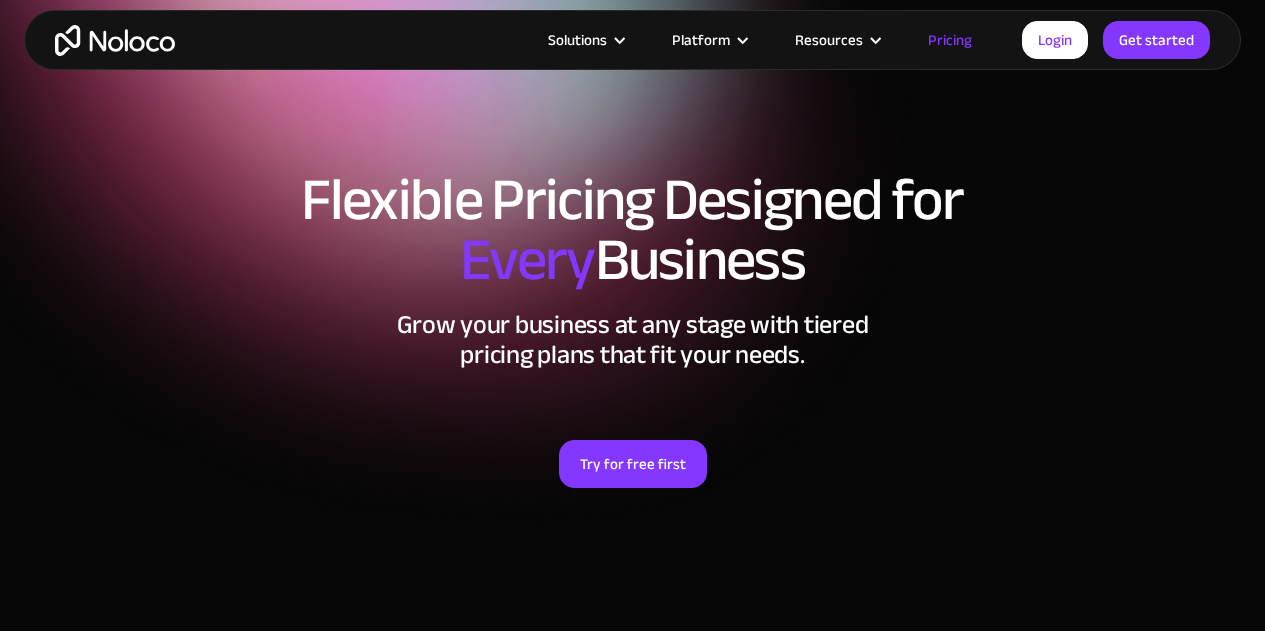 scroll, scrollTop: 3800, scrollLeft: 0, axis: vertical 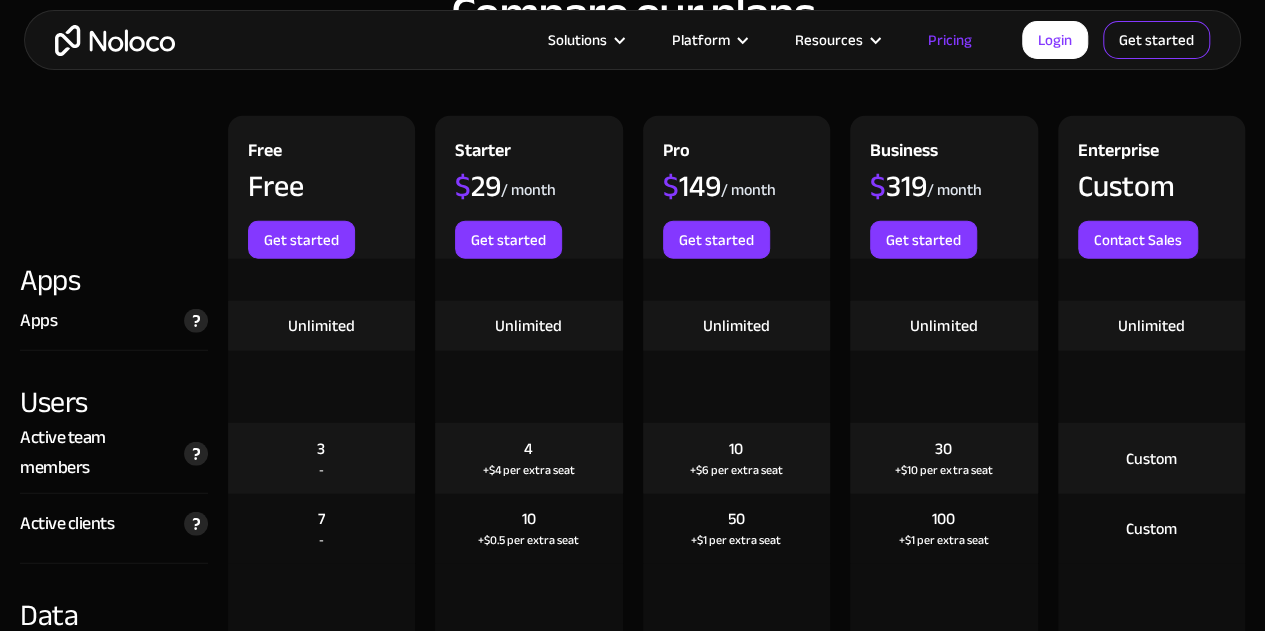 click on "Get started" at bounding box center [1156, 40] 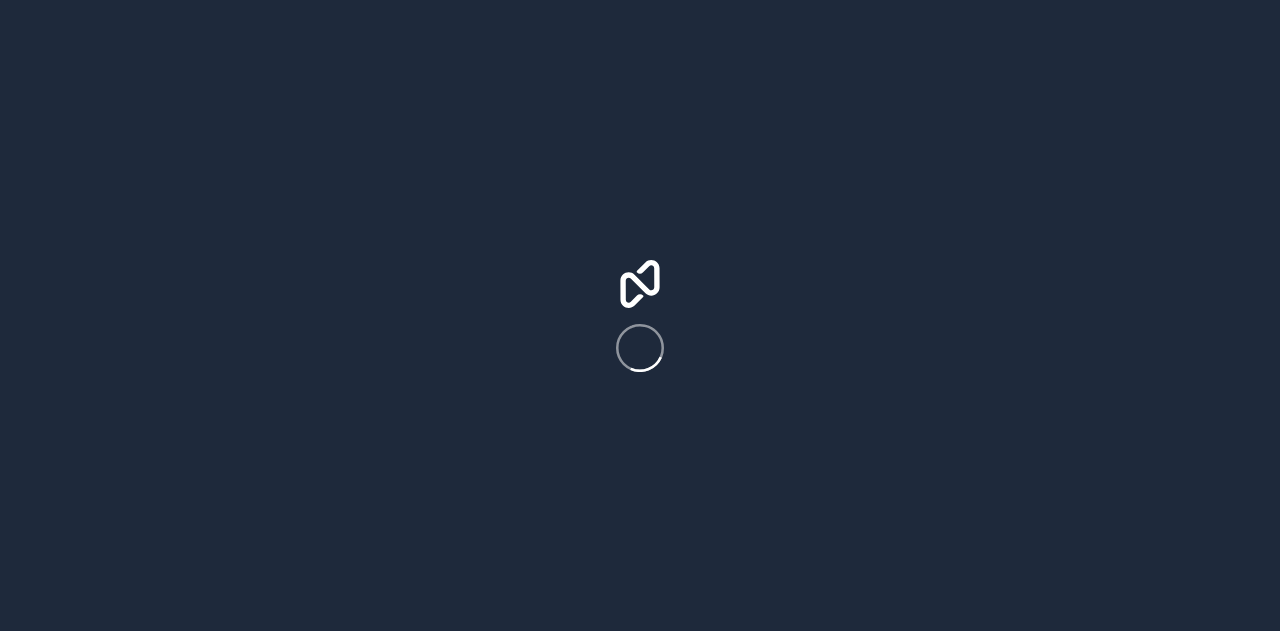 scroll, scrollTop: 0, scrollLeft: 0, axis: both 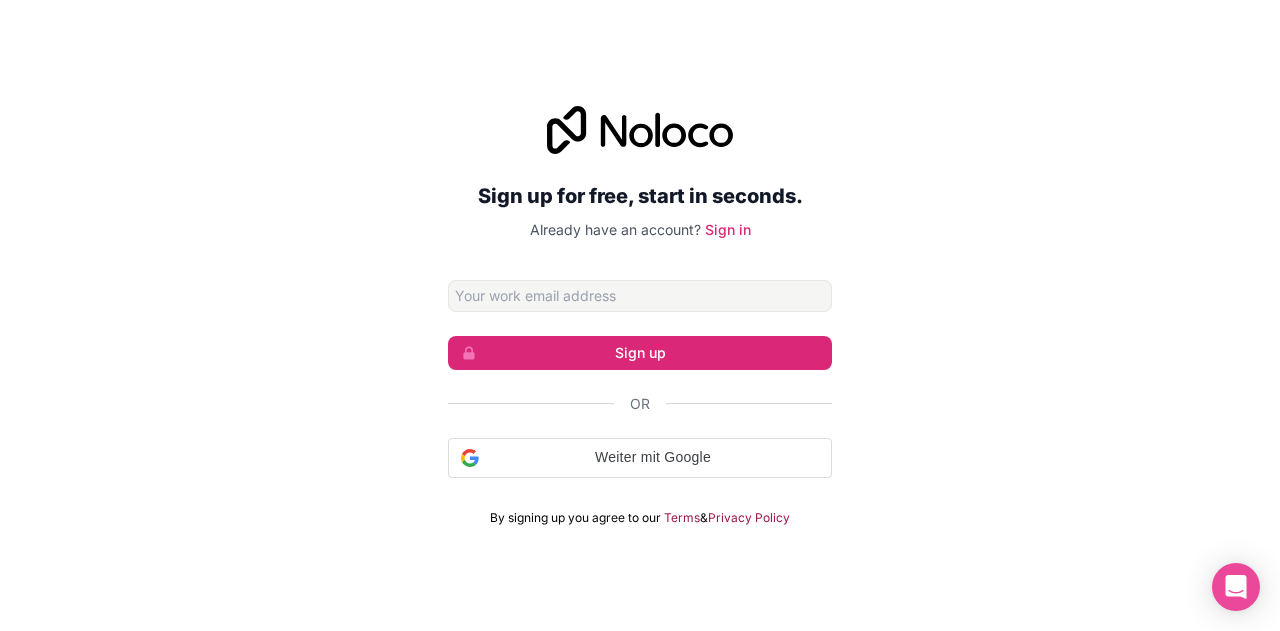 click at bounding box center [640, 296] 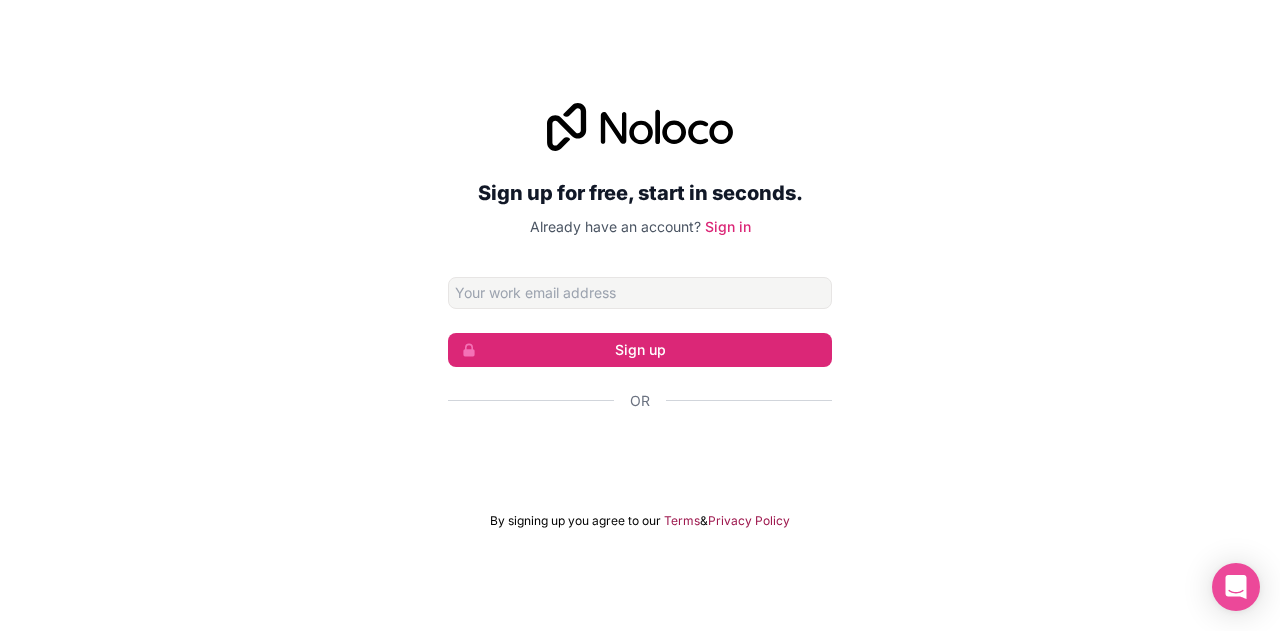 click at bounding box center (640, 293) 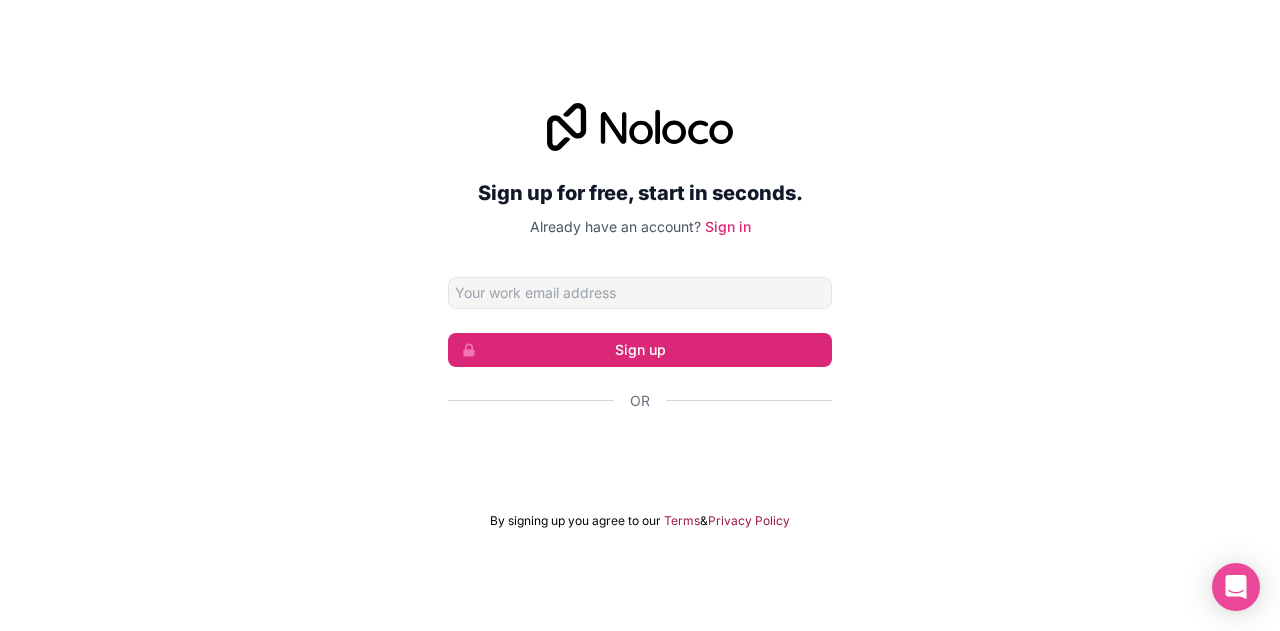 type on "[EMAIL]" 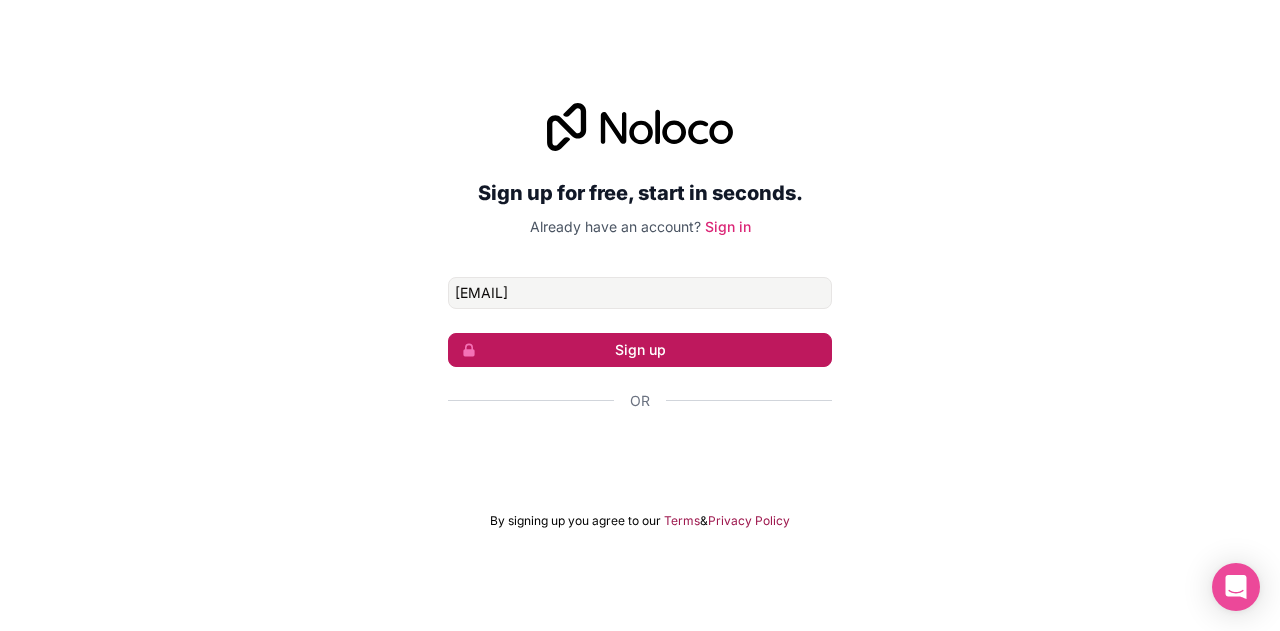 click on "Sign up" at bounding box center (640, 350) 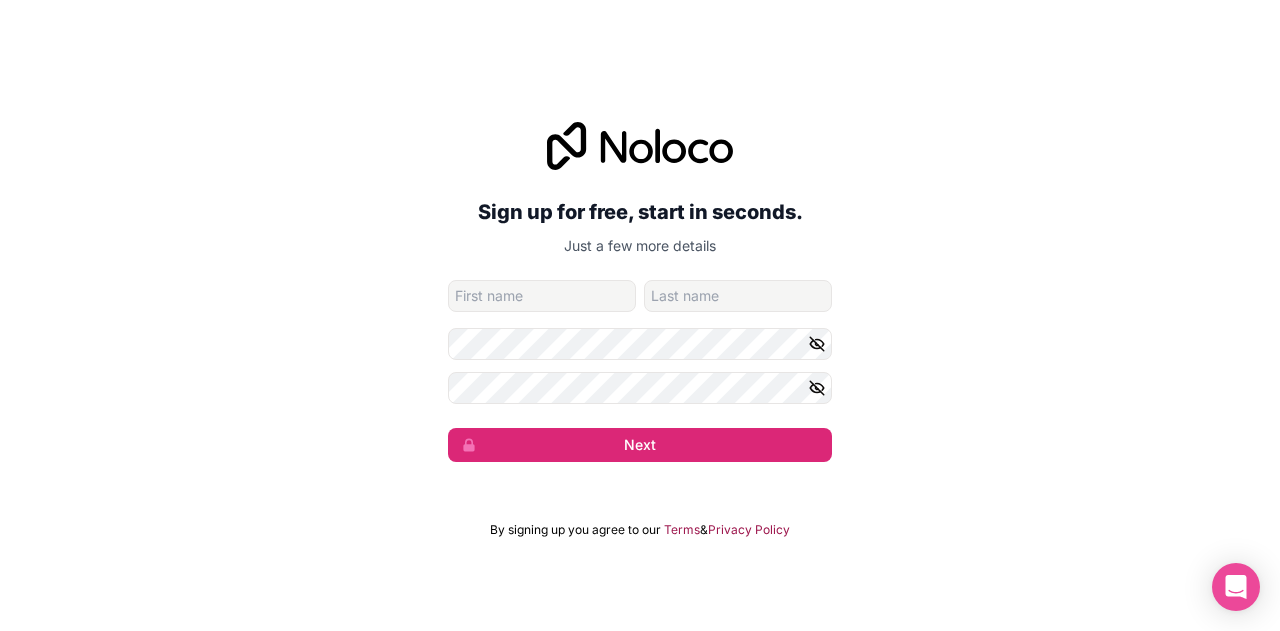 click at bounding box center [542, 296] 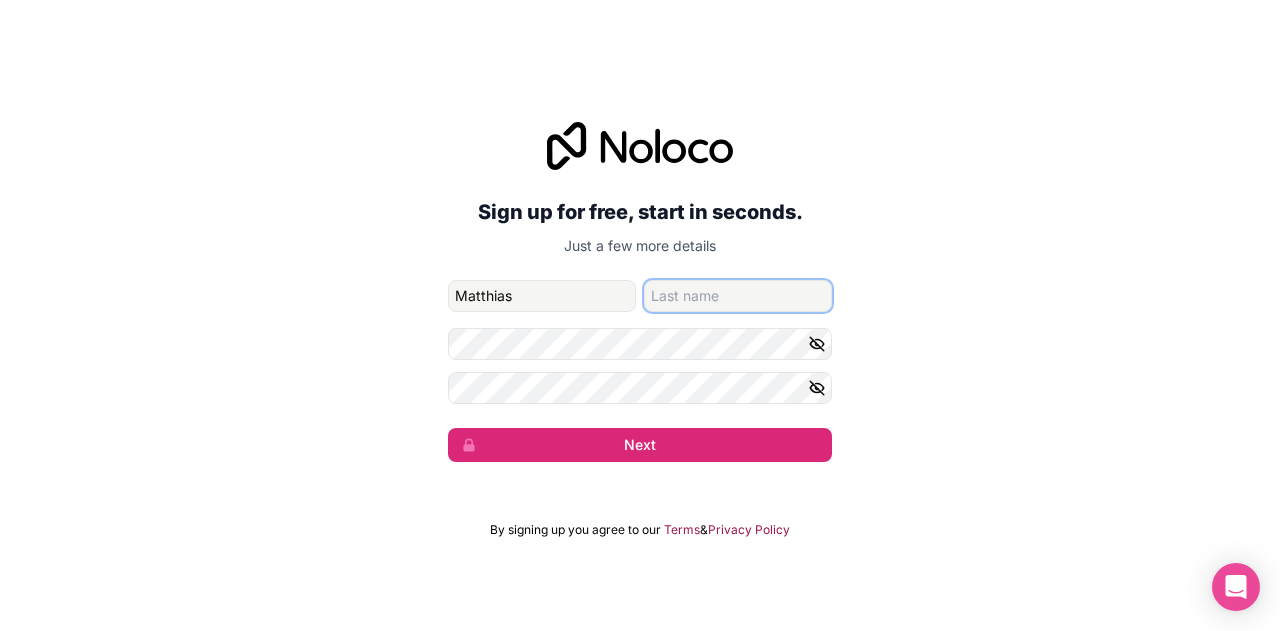 type on "Zehler" 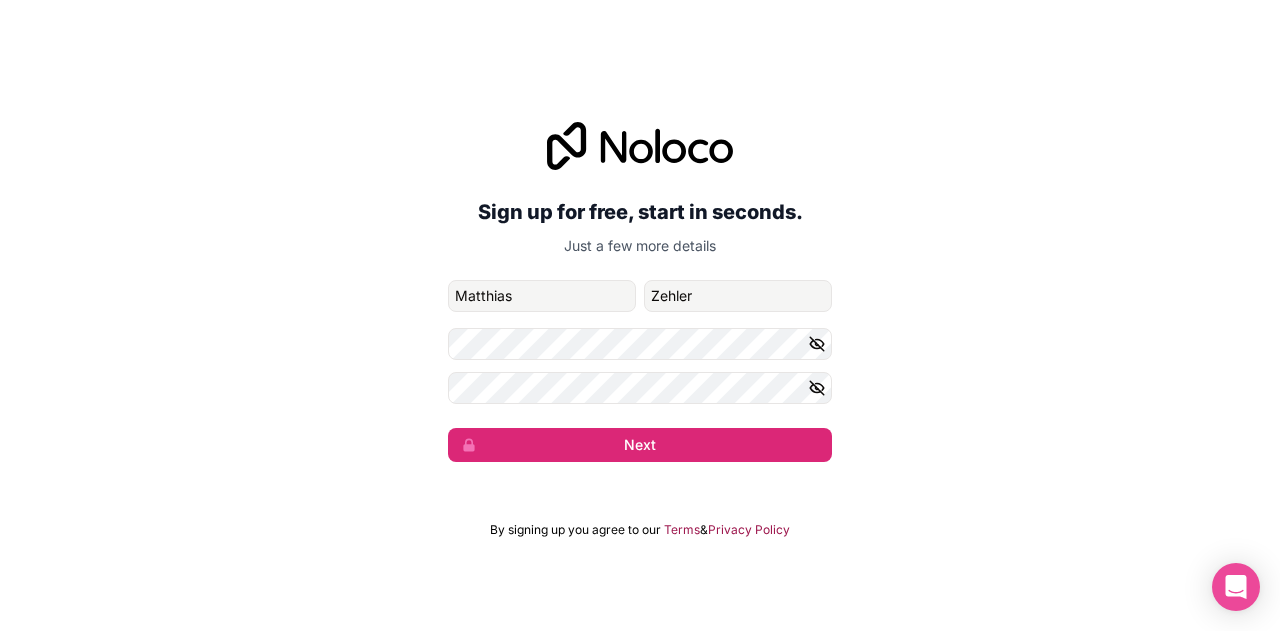 click on "Sign up for free, start in seconds. Just a few more details [EMAIL] [FIRST] [LAST] Next" at bounding box center [640, 292] 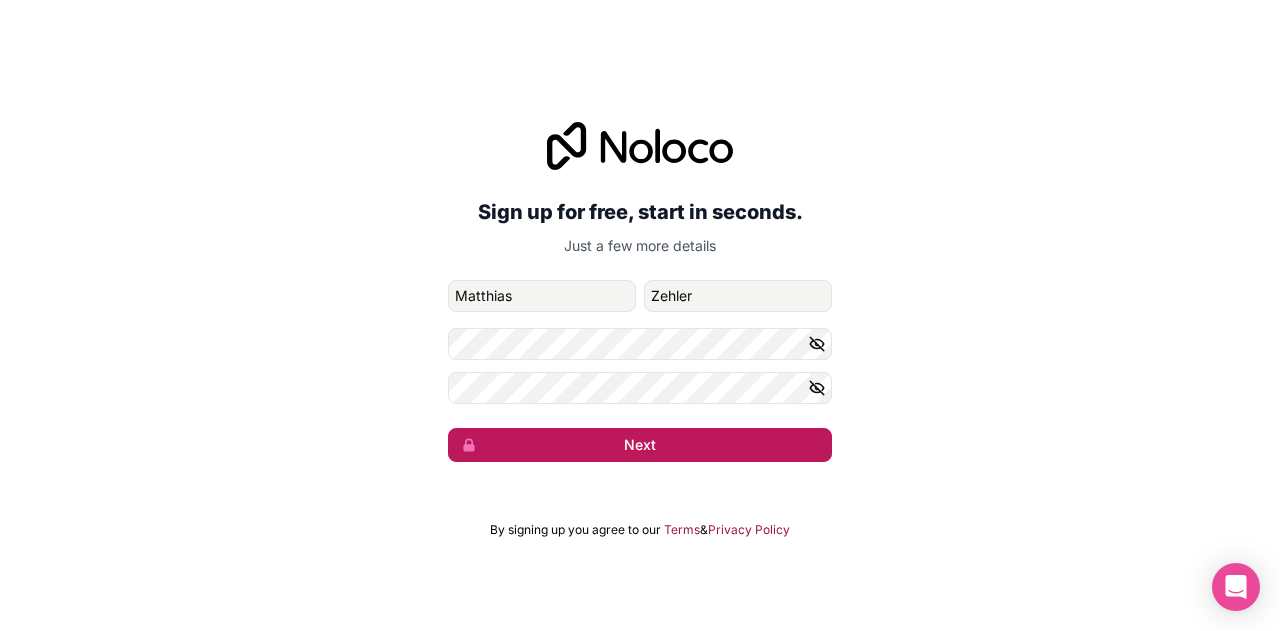 click on "Next" at bounding box center [640, 445] 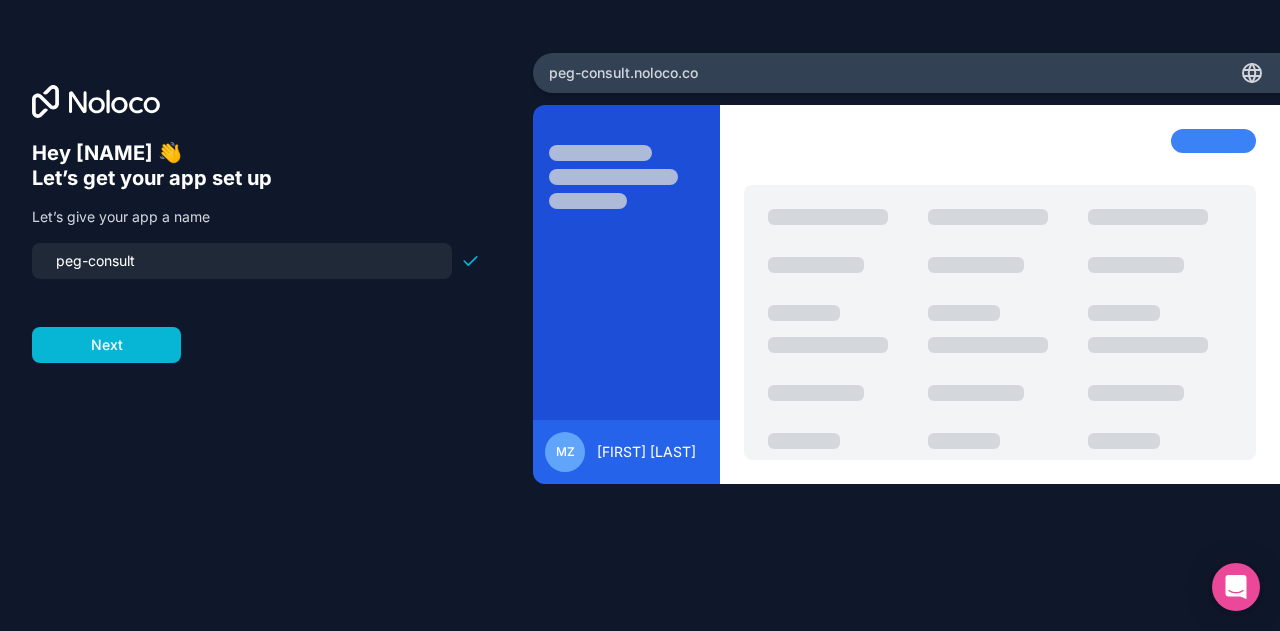 click on "peg-consult" at bounding box center [242, 261] 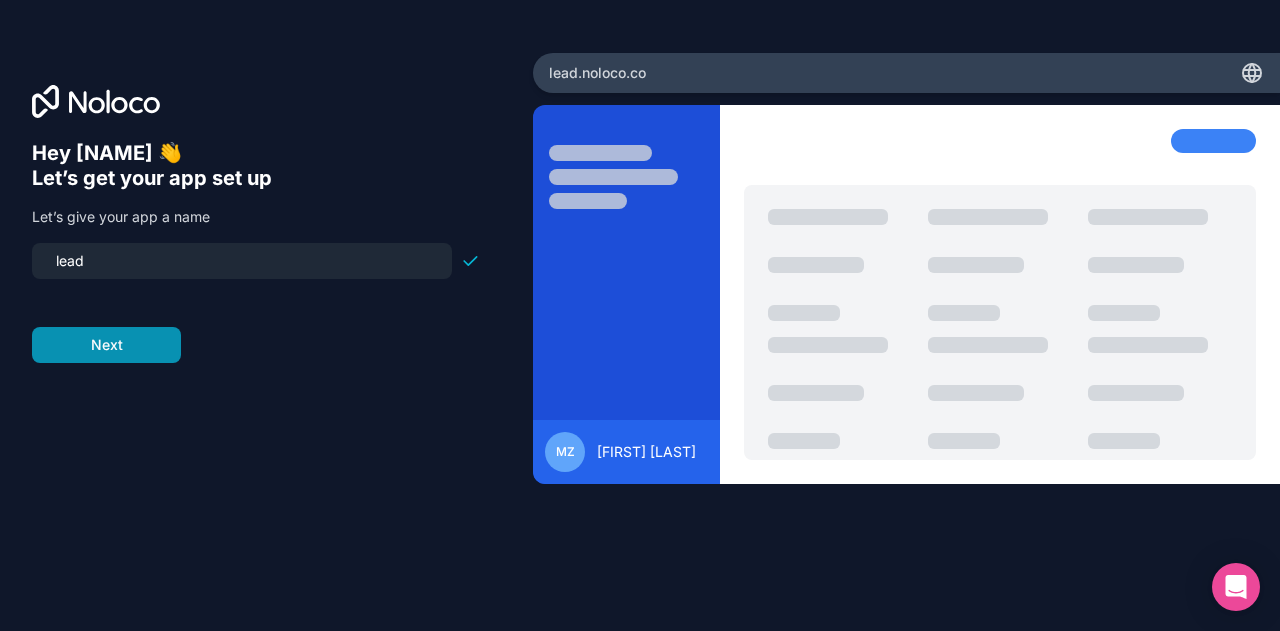 type on "lead" 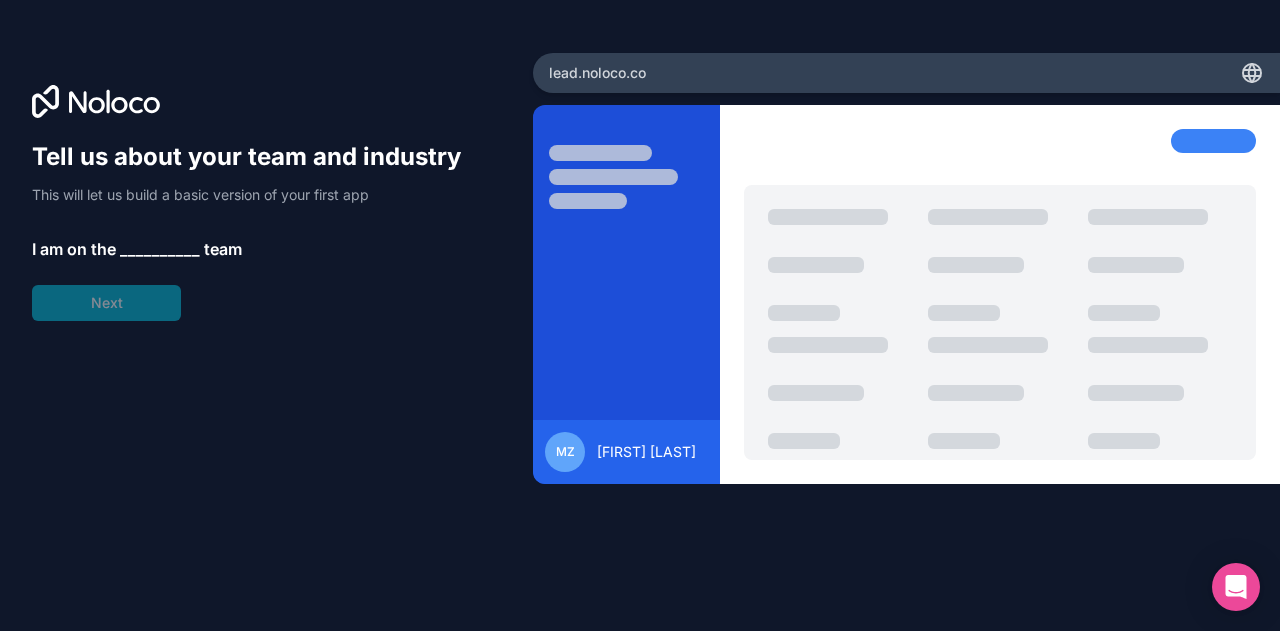 click on "__________" at bounding box center [160, 249] 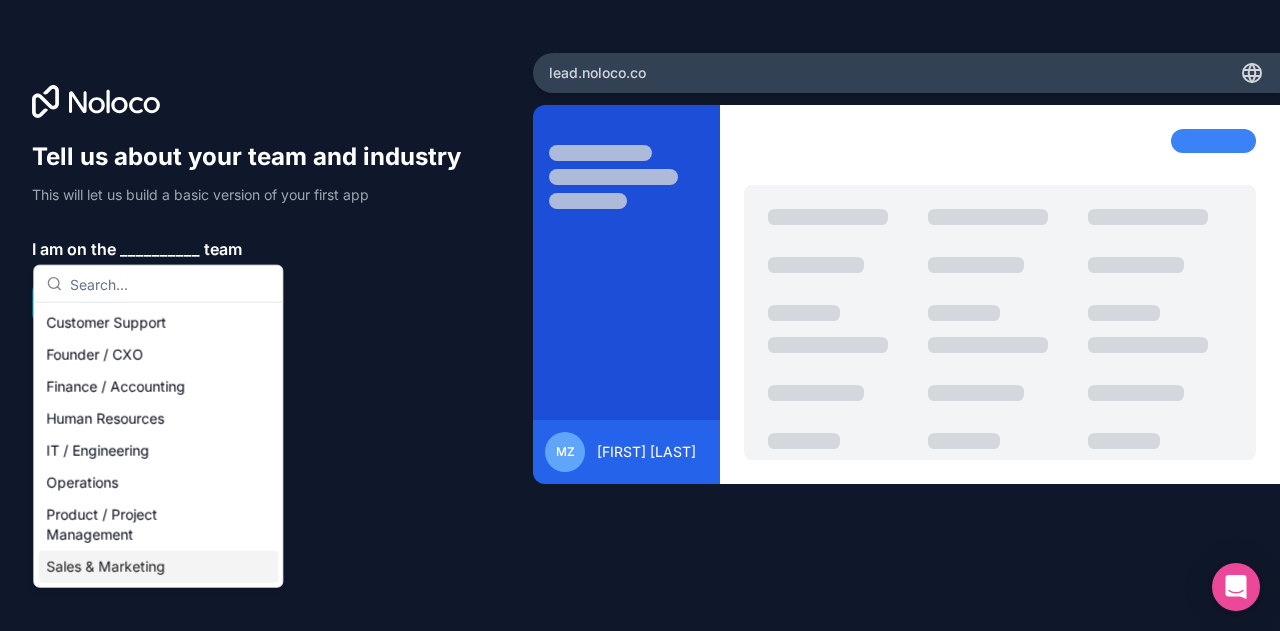 click on "Sales & Marketing" at bounding box center (158, 567) 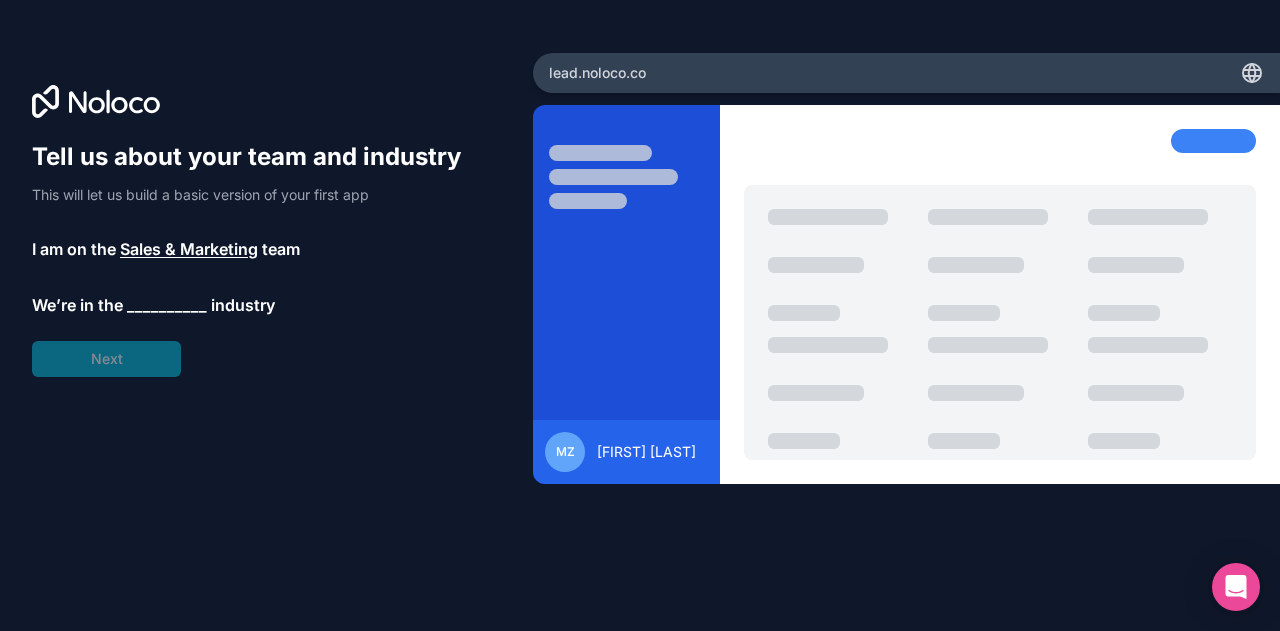 click on "__________" at bounding box center (167, 305) 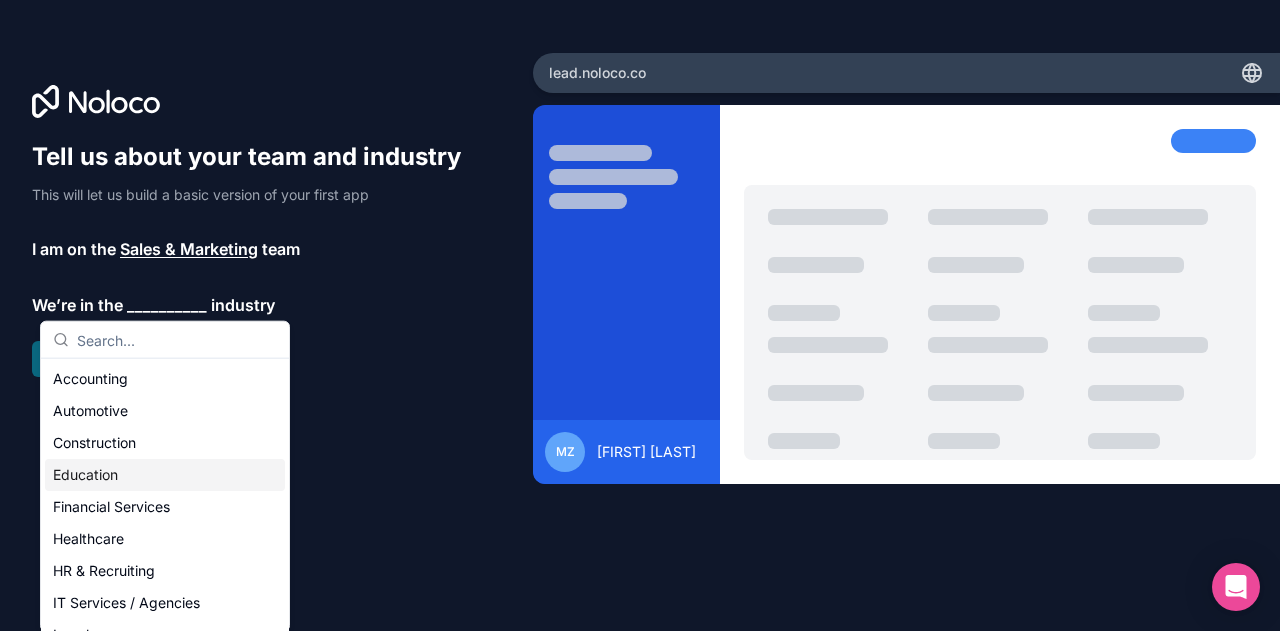 scroll, scrollTop: 200, scrollLeft: 0, axis: vertical 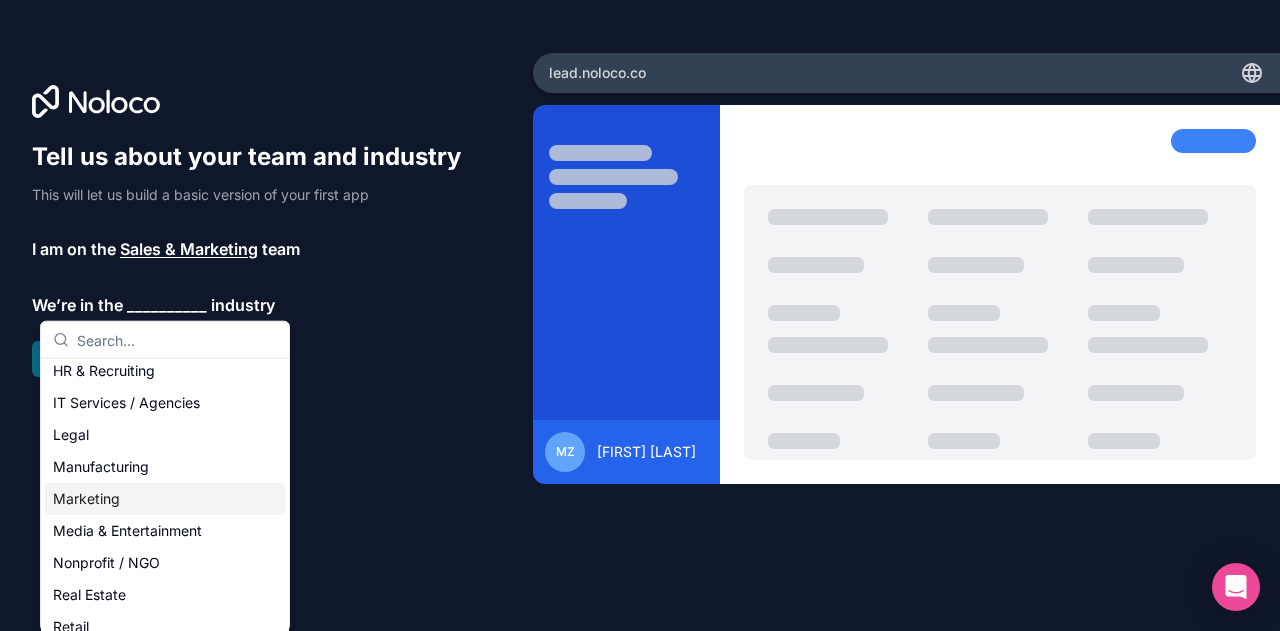 click on "Marketing" at bounding box center (165, 499) 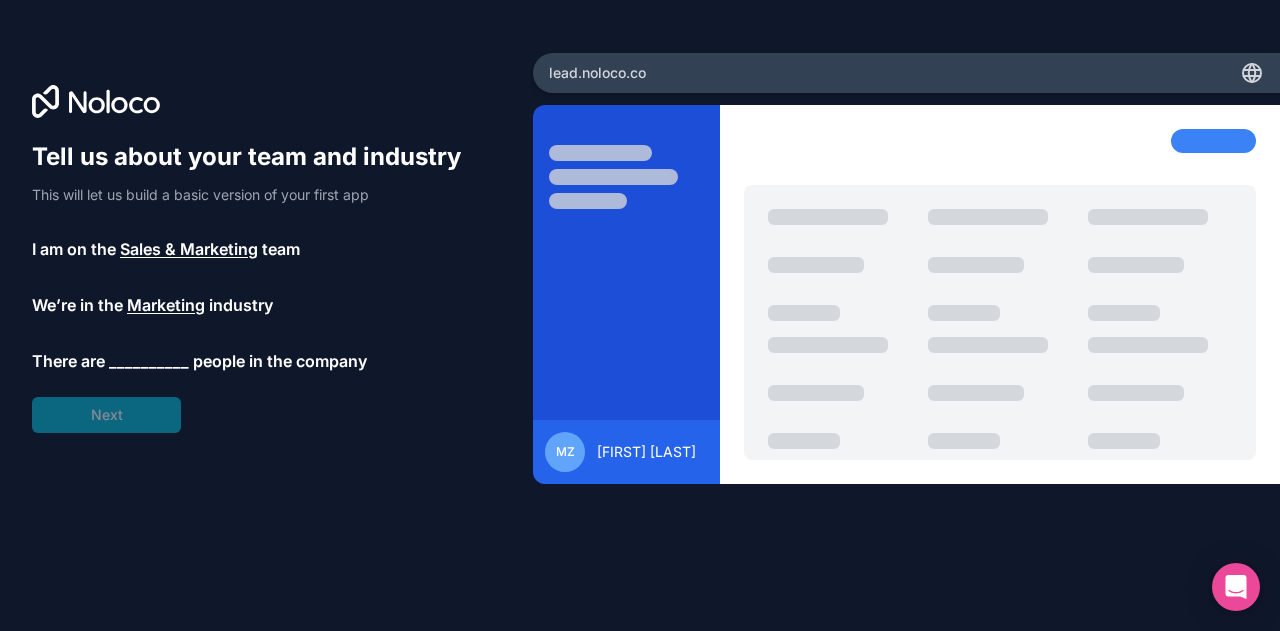 click on "__________" at bounding box center (149, 361) 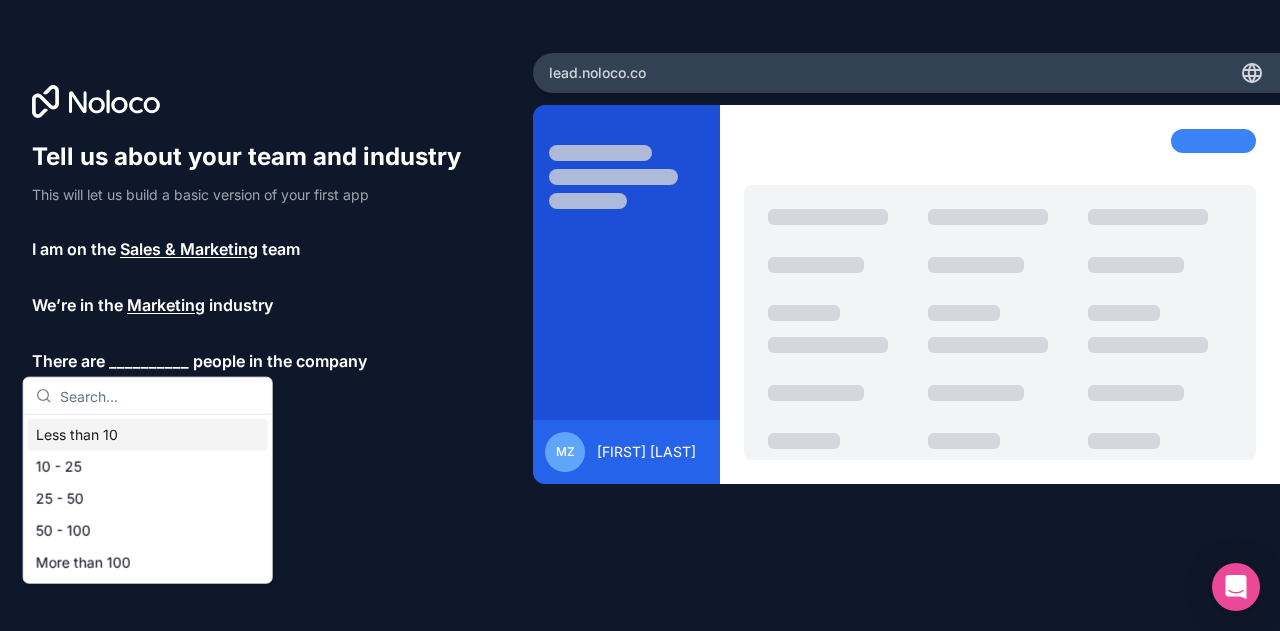 click on "Less than 10" at bounding box center [148, 435] 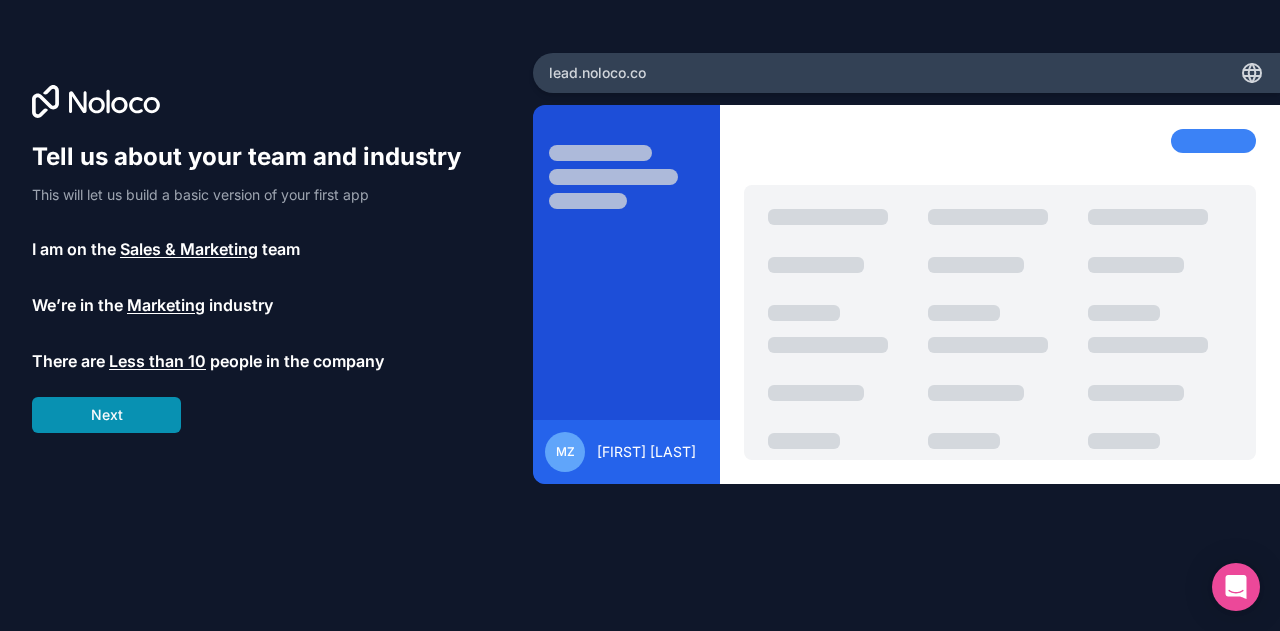 click on "Next" at bounding box center (106, 415) 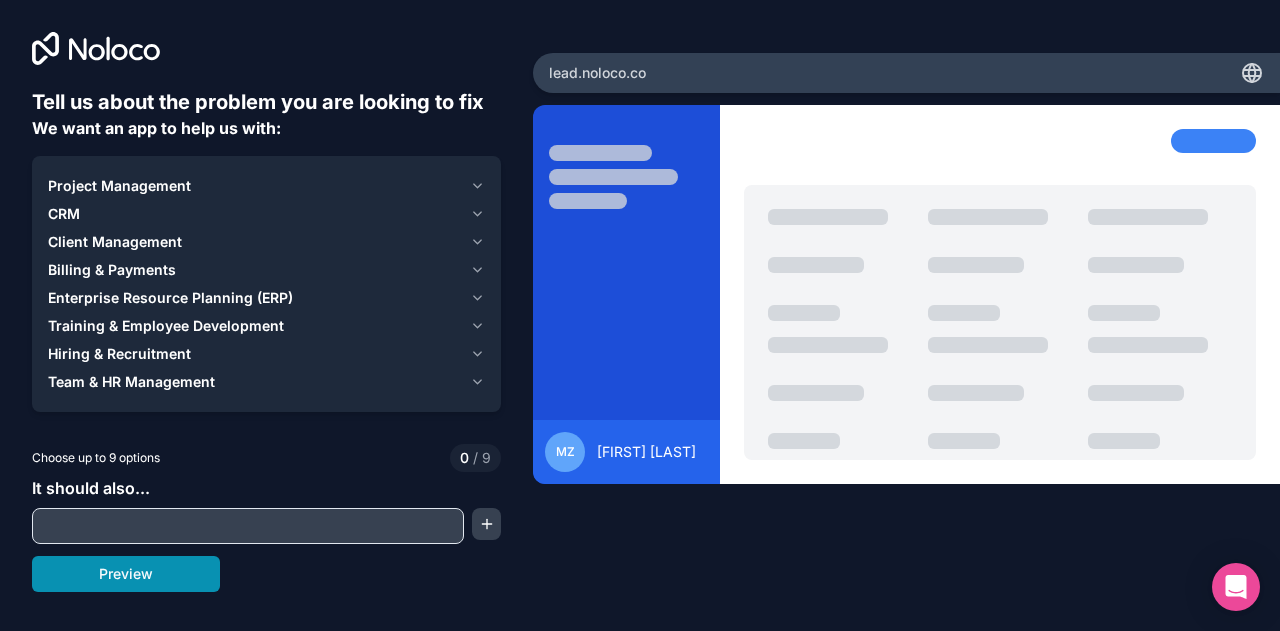 click on "Preview" at bounding box center (126, 574) 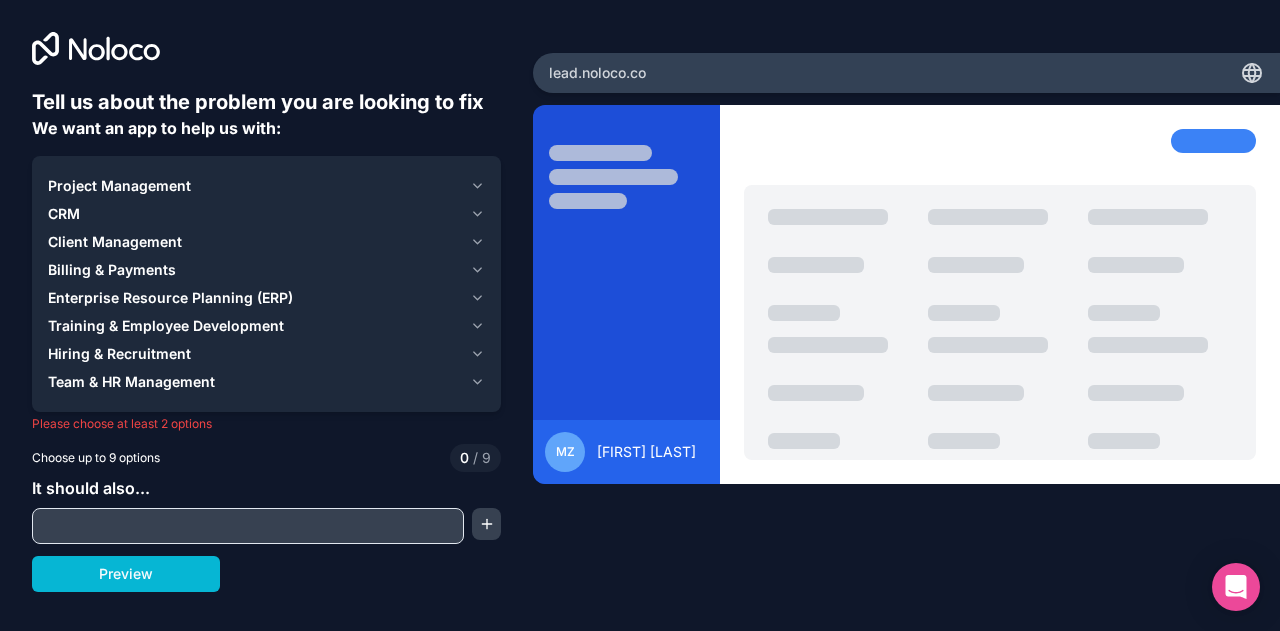 click on "Client Management" at bounding box center [115, 242] 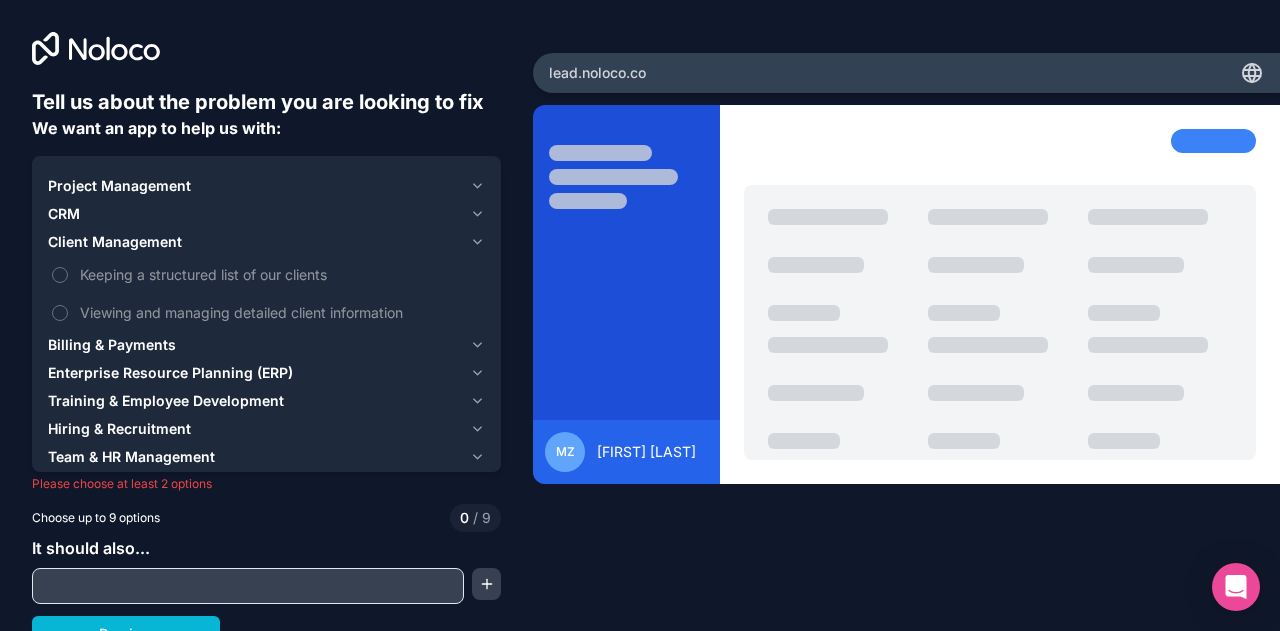 click on "Client Management" at bounding box center (115, 242) 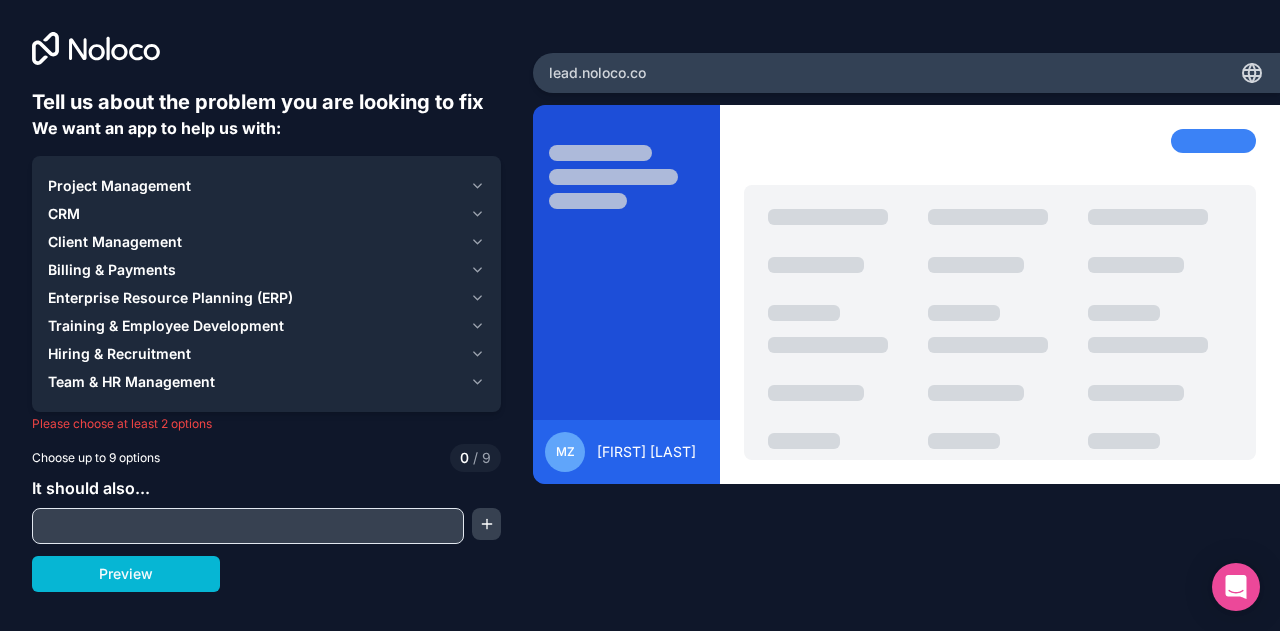 click on "CRM" at bounding box center [255, 214] 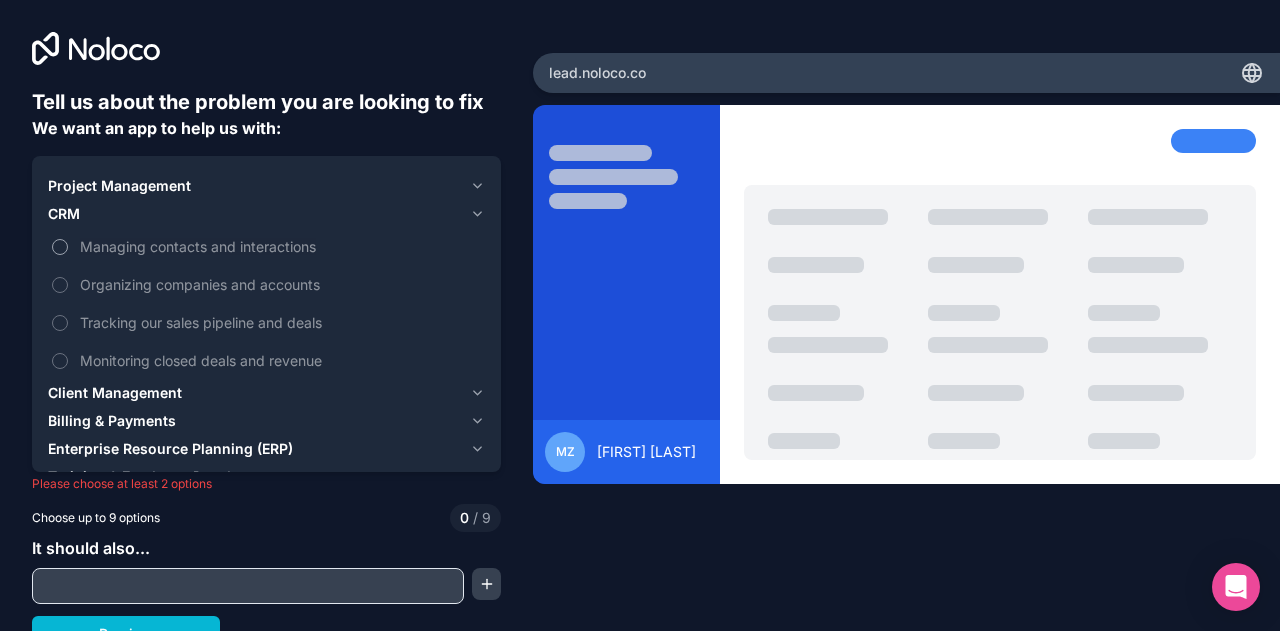 click on "Managing contacts and interactions" at bounding box center (280, 246) 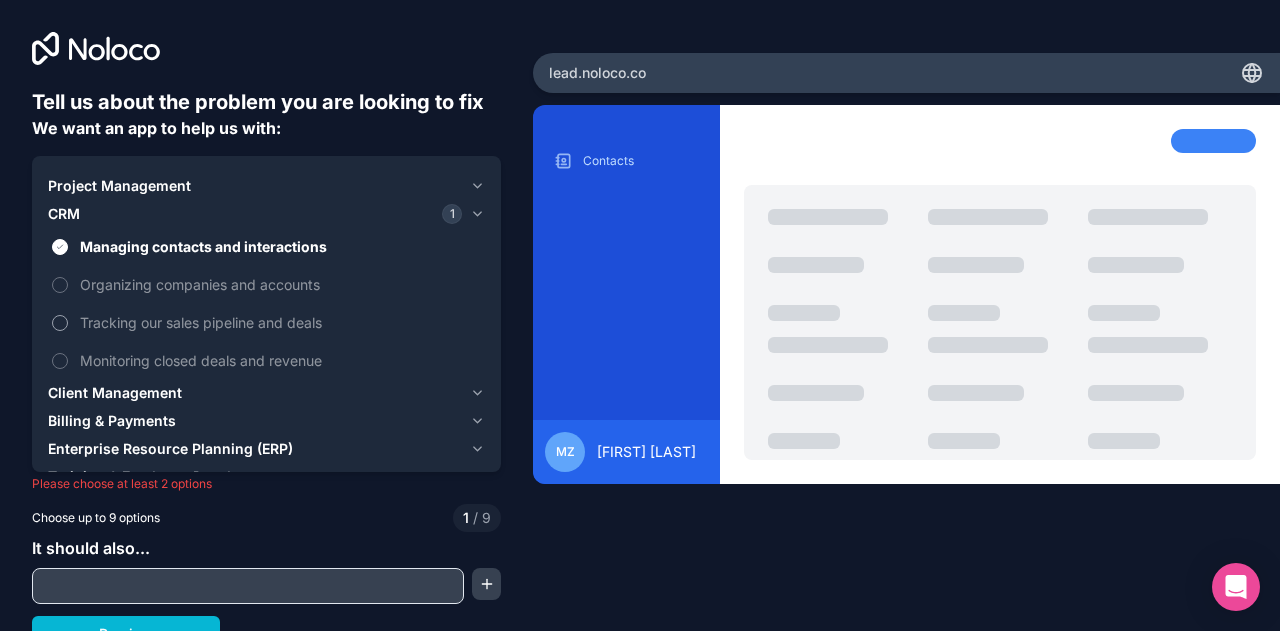 click on "Tracking our sales pipeline and deals" at bounding box center [280, 322] 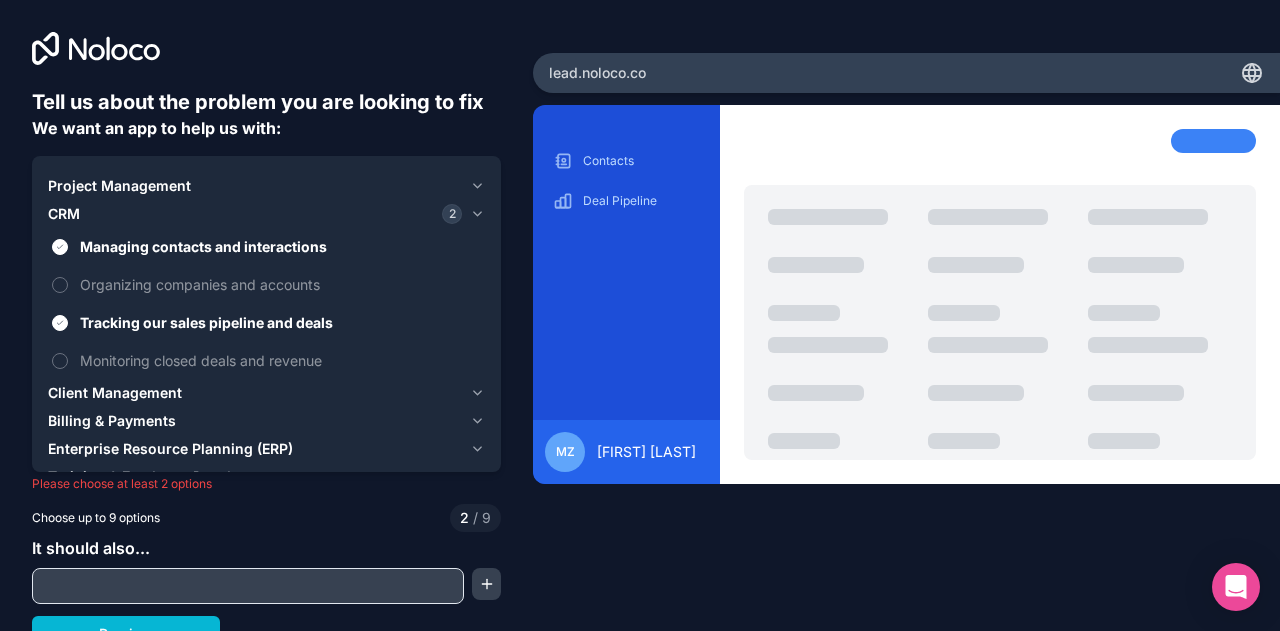scroll, scrollTop: 20, scrollLeft: 0, axis: vertical 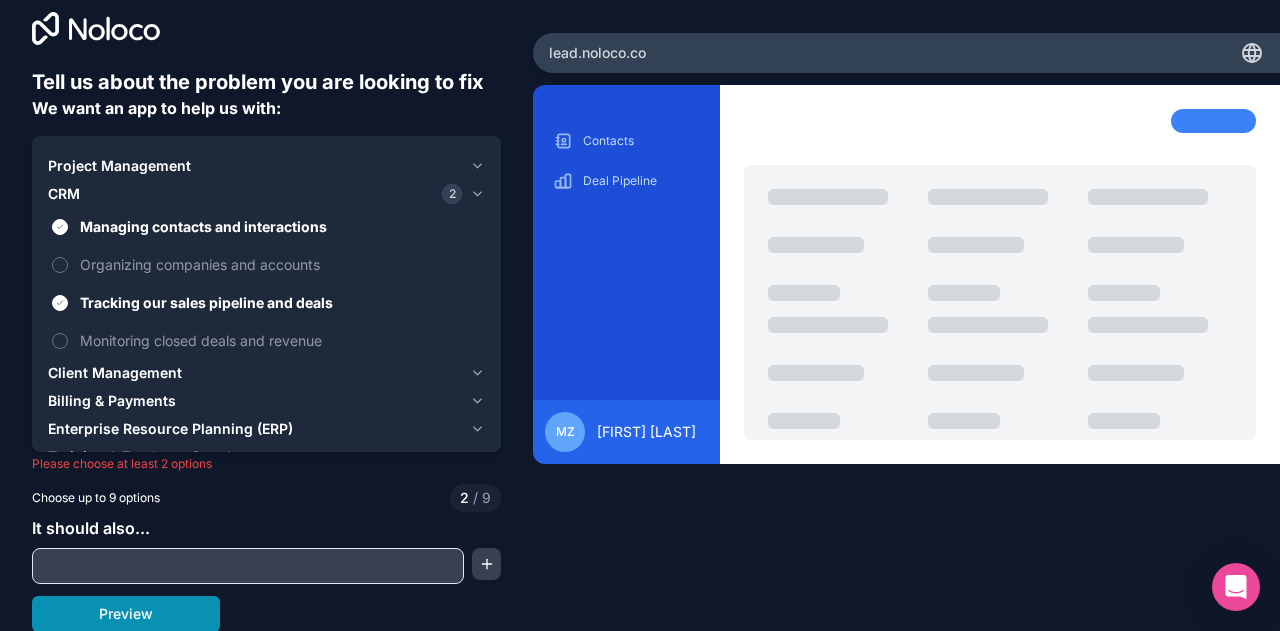 click on "Preview" at bounding box center (126, 614) 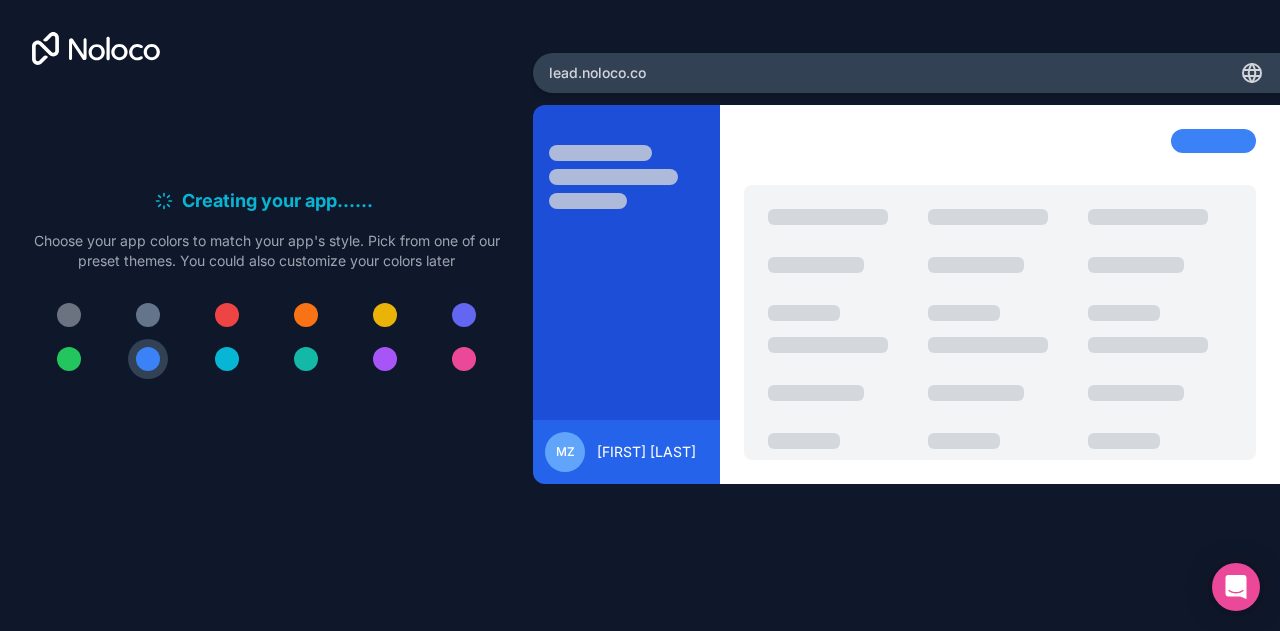 scroll, scrollTop: 0, scrollLeft: 0, axis: both 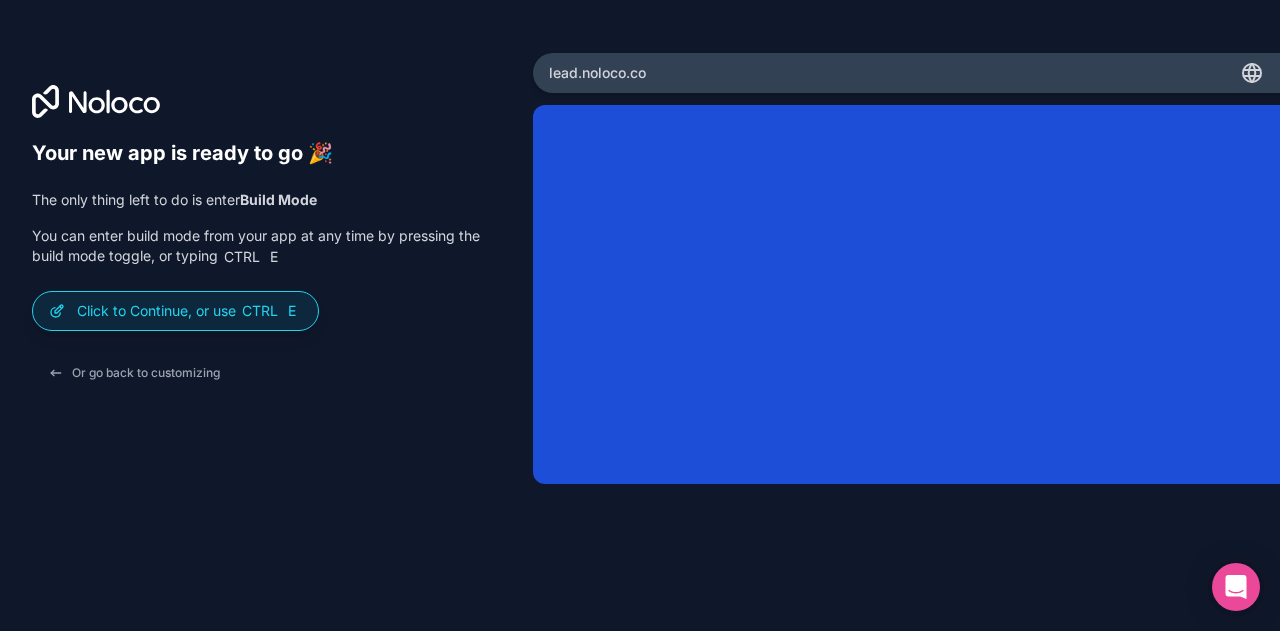 click on "The only thing left to do is enter  Build Mode" at bounding box center (256, 200) 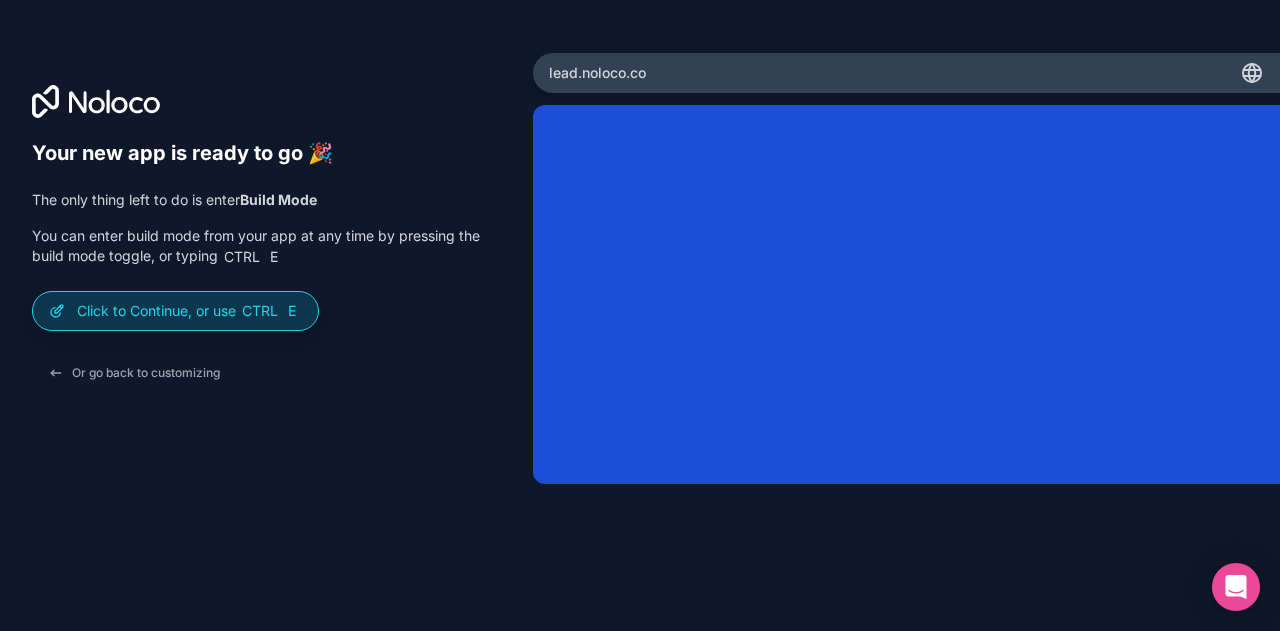 click on "Click to Continue, or use  Ctrl E" at bounding box center (189, 311) 